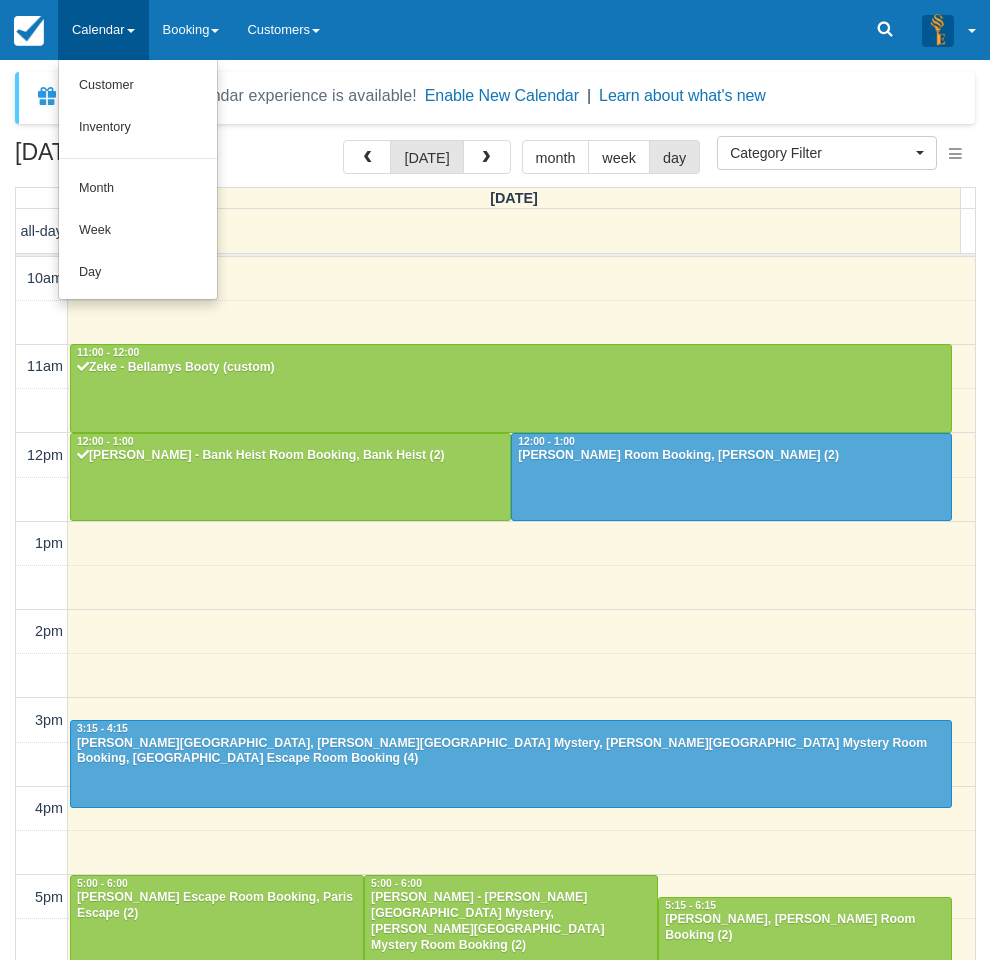 select 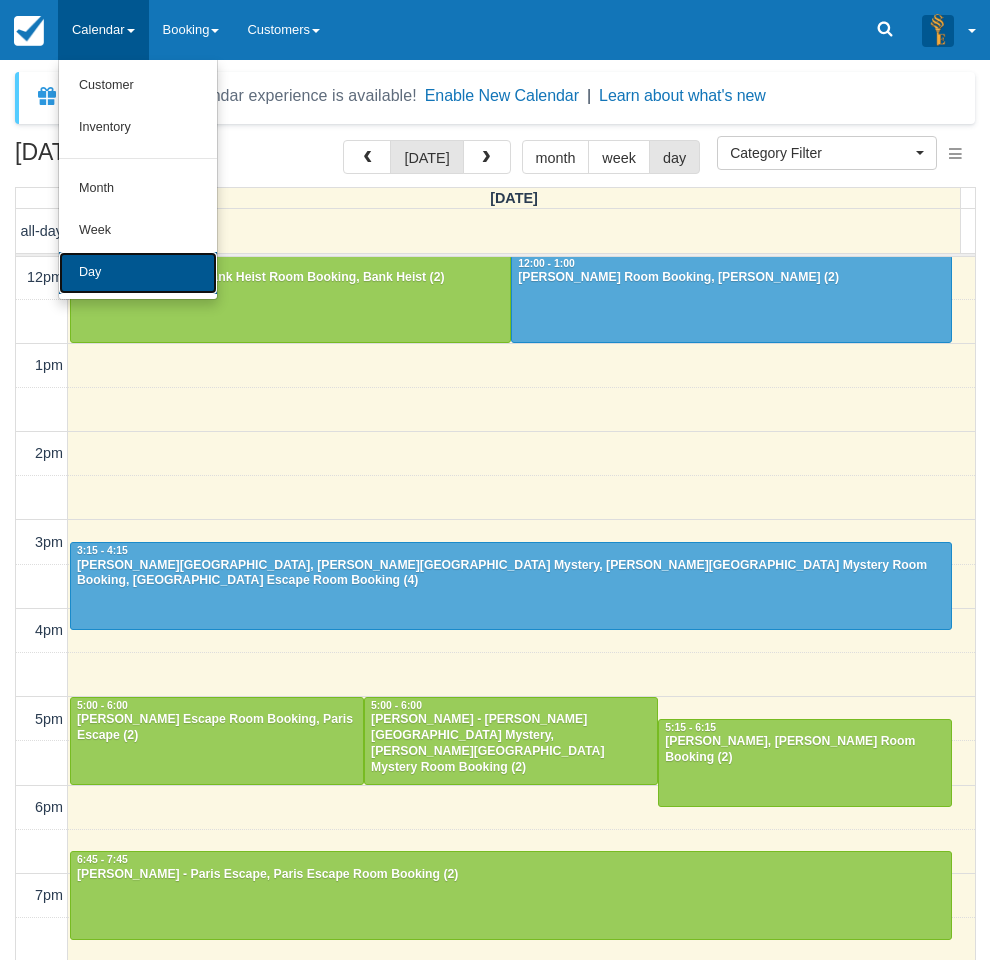 click on "Day" at bounding box center [138, 273] 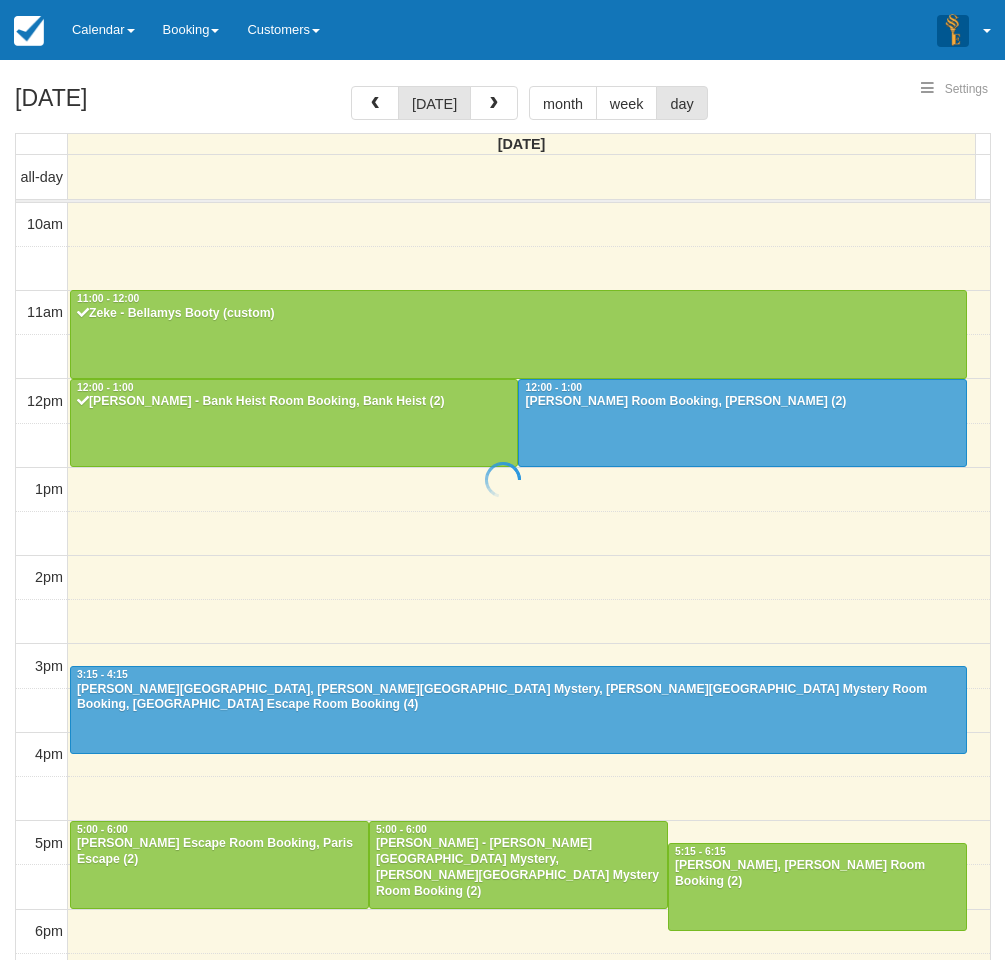 select 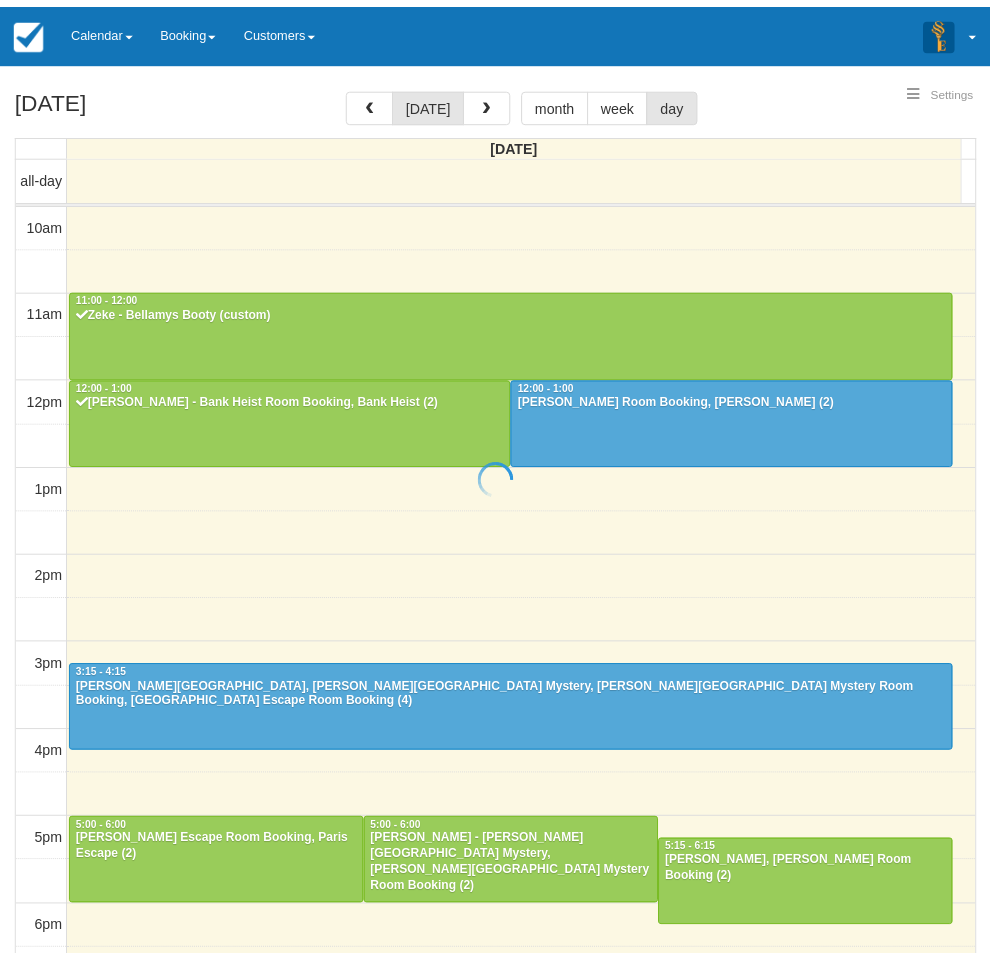scroll, scrollTop: 0, scrollLeft: 0, axis: both 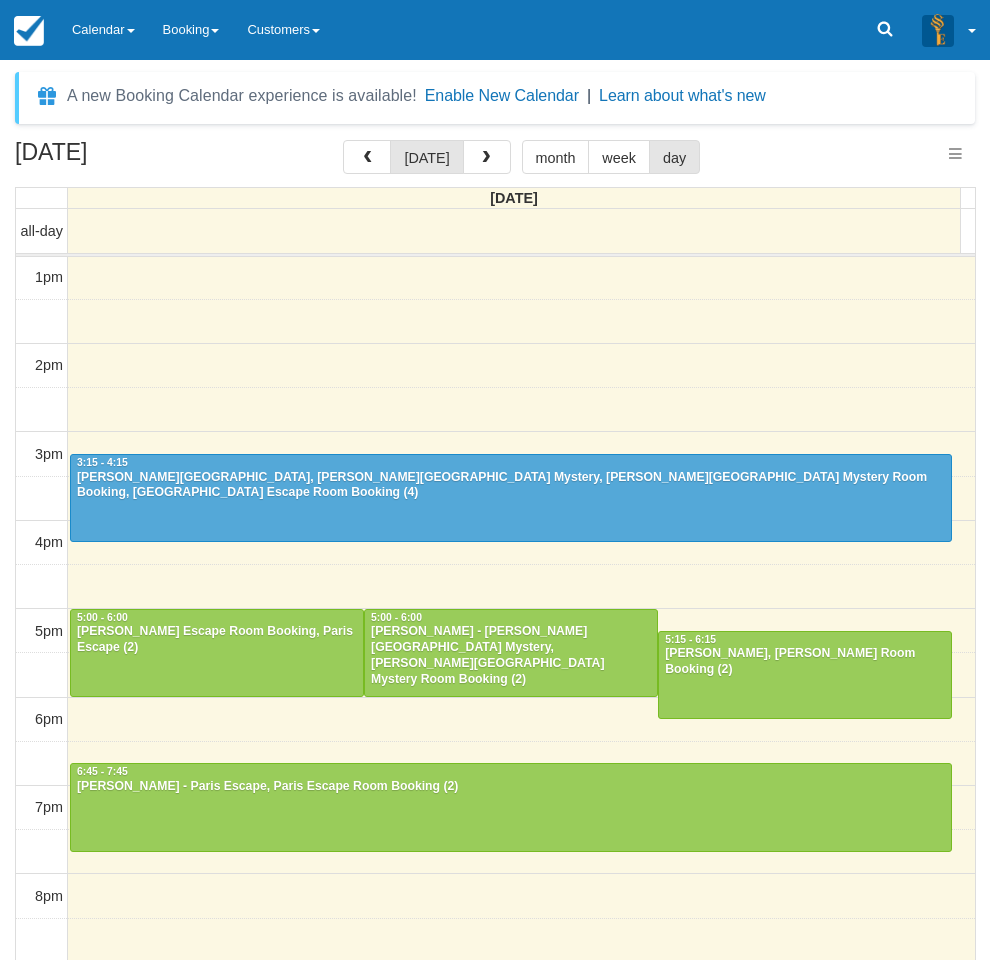 select 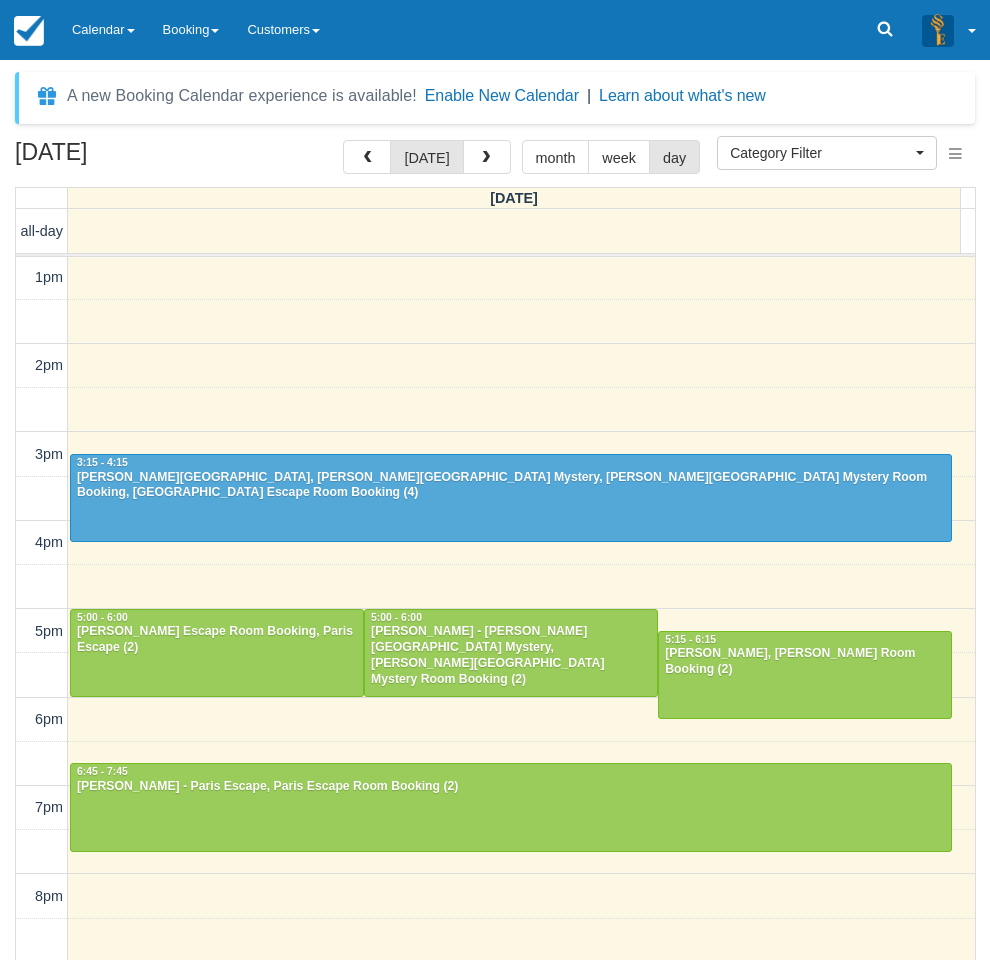 click on "July 26, 2025 today month week day Saturday all-day 10am 11am 12pm 1pm 2pm 3pm 4pm 5pm 6pm 7pm 8pm 9pm 10pm 11:00 - 12:00  Zeke - Bellamys Booty (custom) 12:00 - 1:00  Chantel Shepstone - Bank Heist Room Booking, Bank Heist (2) 12:00 - 1:00 Ash - Ransom Room Booking, Ransom (2) 3:15 - 4:15 Carmela - Paris Escape, Baker Street Mystery, Baker Street Mystery Room Booking, Paris Escape Room Booking (4) 5:00 - 6:00 Caroline - Paris Escape Room Booking, Paris Escape (2) 5:00 - 6:00 Michael Hush - Baker Street Mystery, Baker Street Mystery Room Booking (2) 5:15 - 6:15 Laura Raiti - Ransom, Ransom Room Booking (2) 6:45 - 7:45 Hasyl Zonoobi - Paris Escape, Paris Escape Room Booking (2)" at bounding box center (495, 579) 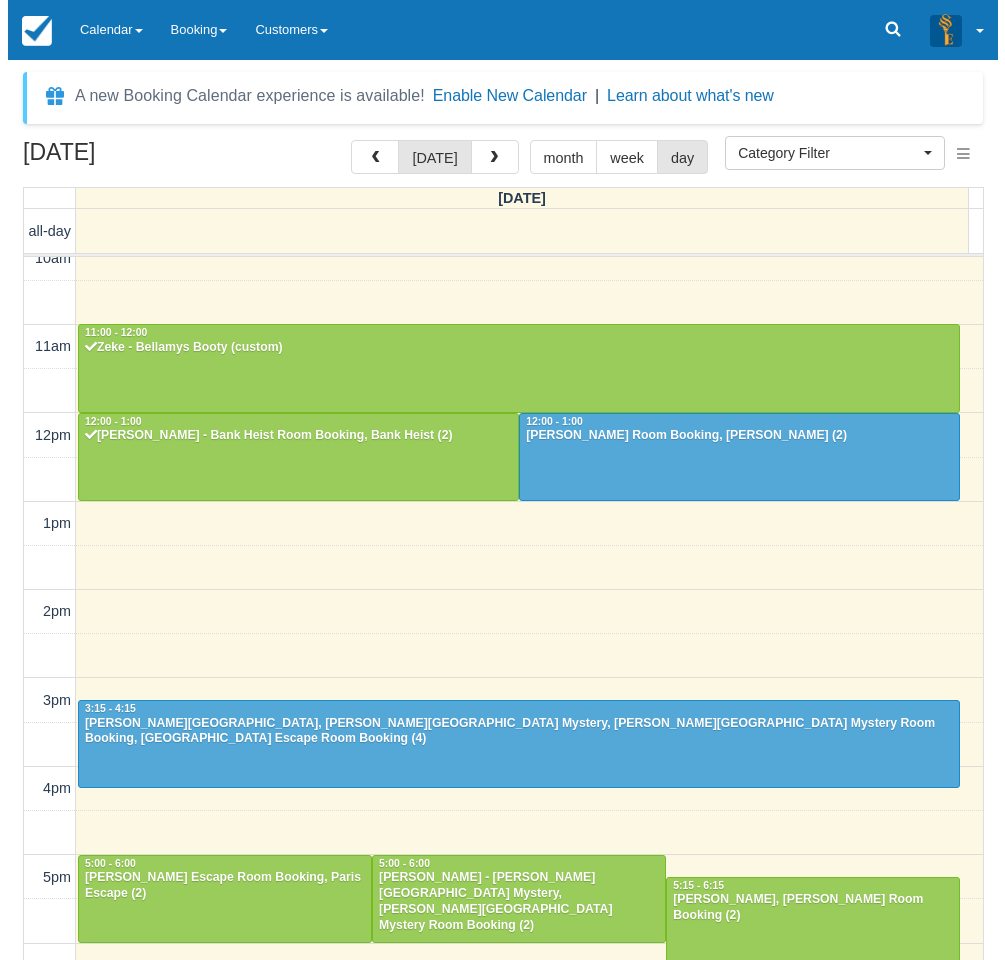 scroll, scrollTop: 0, scrollLeft: 0, axis: both 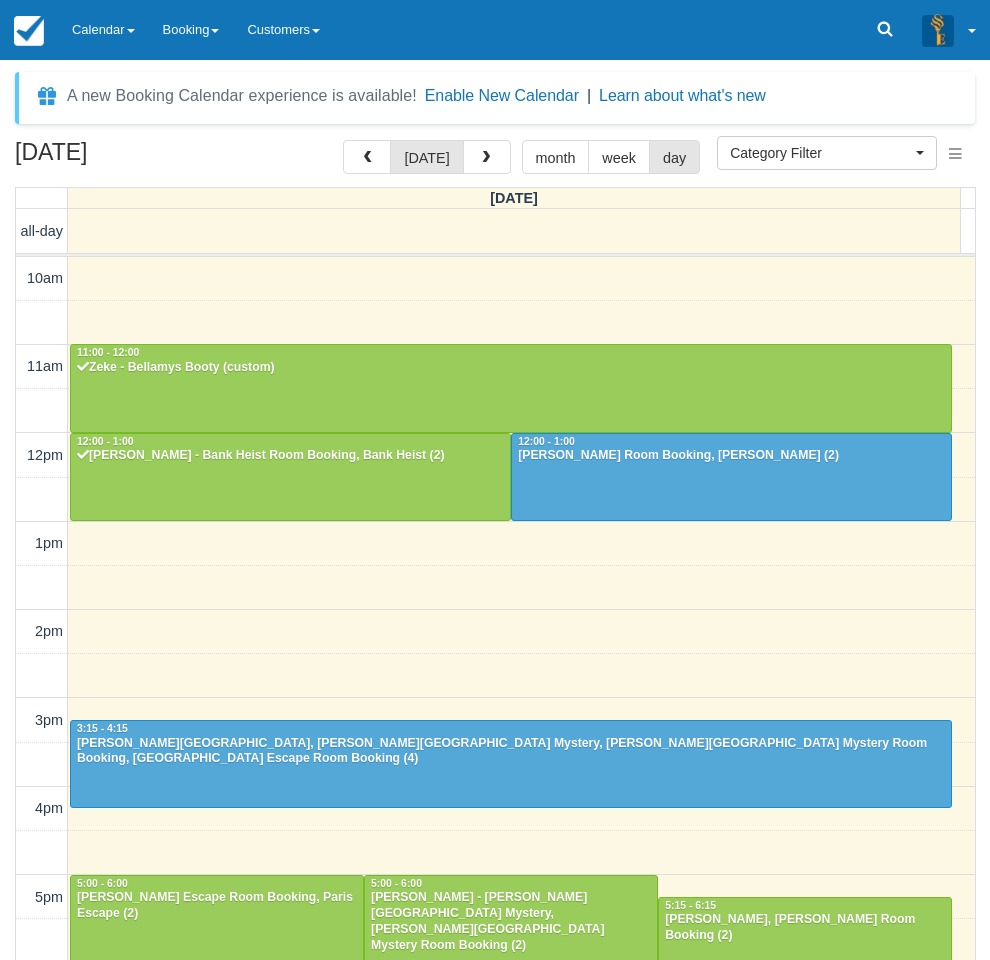 click on "10am 11am 12pm 1pm 2pm 3pm 4pm 5pm 6pm 7pm 8pm 9pm 10pm 11:00 - 12:00  Zeke - Bellamys Booty (custom) 12:00 - 1:00  Chantel Shepstone - Bank Heist Room Booking, Bank Heist (2) 12:00 - 1:00 Ash - Ransom Room Booking, Ransom (2) 3:15 - 4:15 Carmela - Paris Escape, Baker Street Mystery, Baker Street Mystery Room Booking, Paris Escape Room Booking (4) 5:00 - 6:00 Caroline - Paris Escape Room Booking, Paris Escape (2) 5:00 - 6:00 Michael Hush - Baker Street Mystery, Baker Street Mystery Room Booking (2) 5:15 - 6:15 Laura Raiti - Ransom, Ransom Room Booking (2) 6:45 - 7:45 Hasyl Zonoobi - Paris Escape, Paris Escape Room Booking (2)" at bounding box center [495, 809] 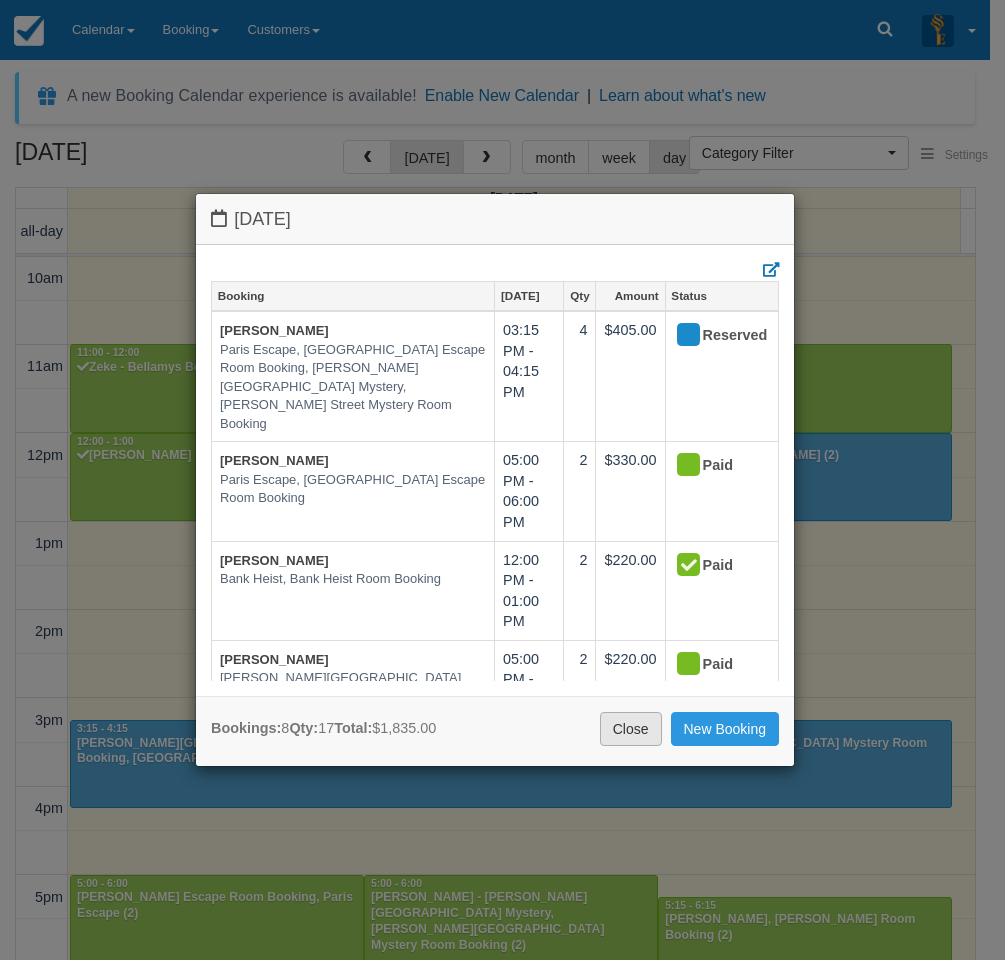 click on "Close" at bounding box center (631, 729) 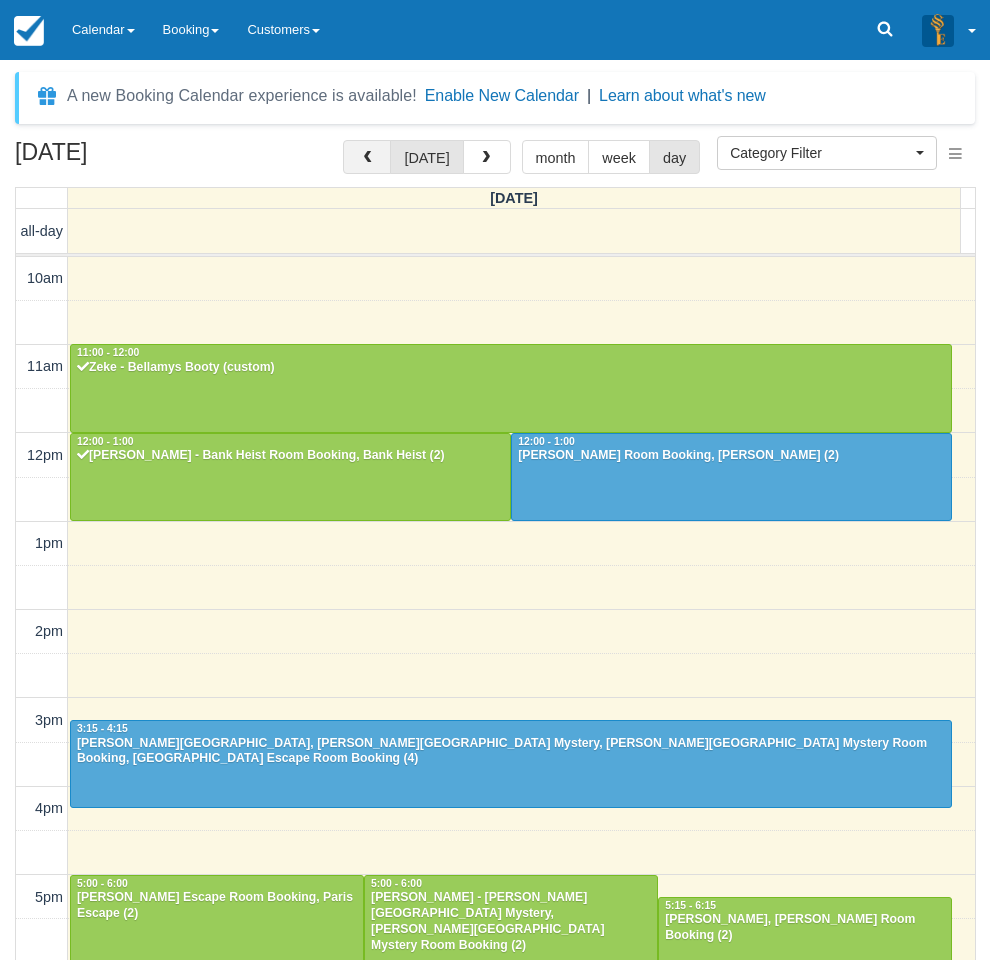 click at bounding box center [367, 157] 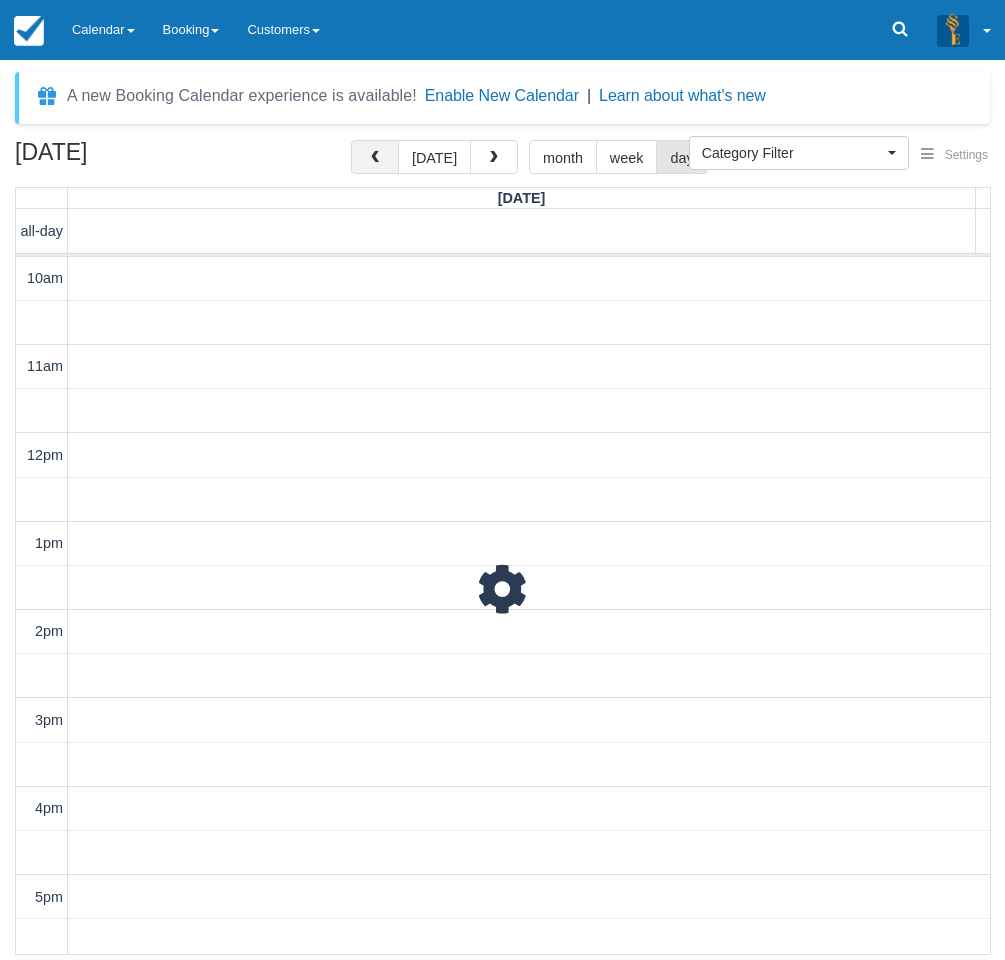scroll, scrollTop: 266, scrollLeft: 0, axis: vertical 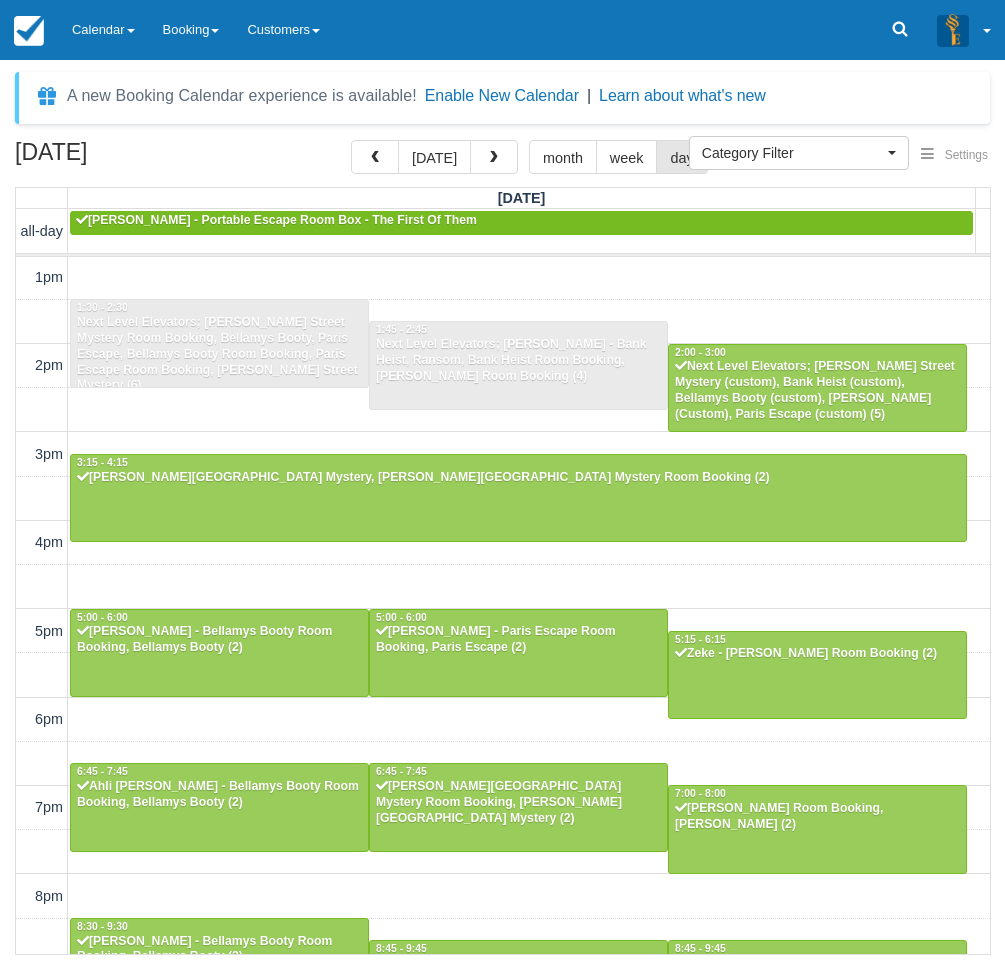 click on "10am 11am 12pm 1pm 2pm 3pm 4pm 5pm 6pm 7pm 8pm 9pm 10pm 1:30 - 2:30 Next Level Elevators; Stella Hansen - Baker Street Mystery Room Booking, Bellamys Booty, Paris Escape, Bellamys Booty Room Booking, Paris Escape Room Booking, Baker Street Mystery (6) 1:45 - 2:45 Next Level Elevators; Stella Hansen - Bank Heist, Ransom, Bank Heist Room Booking, Ransom Room Booking (4) 2:00 - 3:00  Next Level Elevators; Stella Hansen - Baker Street Mystery (custom), Bank Heist (custom), Bellamys Booty (custom), Ransom (Custom), Paris Escape (custom) (5) 3:15 - 4:15  Pramala Senthil - Baker Street Mystery, Baker Street Mystery Room Booking (2) 5:00 - 6:00  Andrew Doyle - Bellamys Booty Room Booking, Bellamys Booty (2) 5:00 - 6:00  James Toowater - Paris Escape Room Booking, Paris Escape (2) 5:15 - 6:15  Zeke - Ransom, Ransom Room Booking (2) 6:45 - 7:45  Ahli Kotowicz - Bellamys Booty Room Booking, Bellamys Booty (2) 6:45 - 7:45  Andrew edmondson - Baker Street Mystery Room Booking, Baker Street Mystery (2) 7:00 - 8:00" at bounding box center (503, 543) 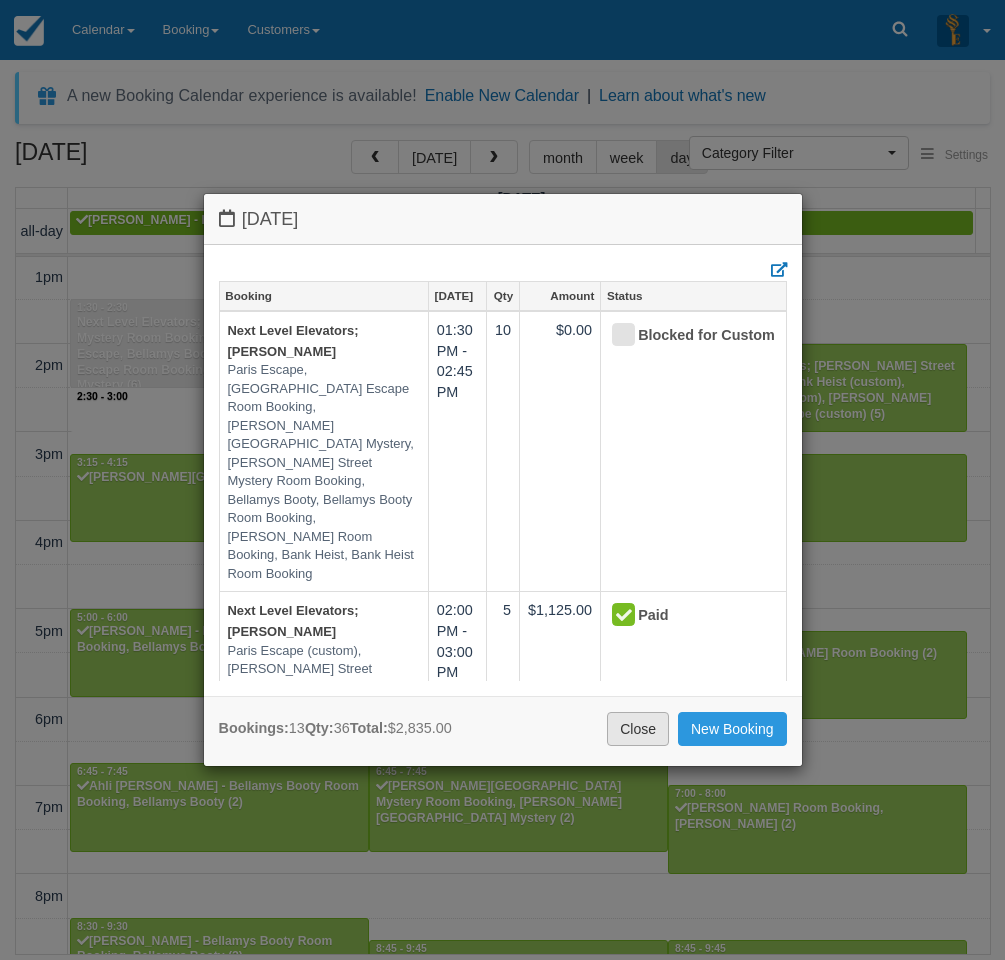 click on "Close" at bounding box center (638, 729) 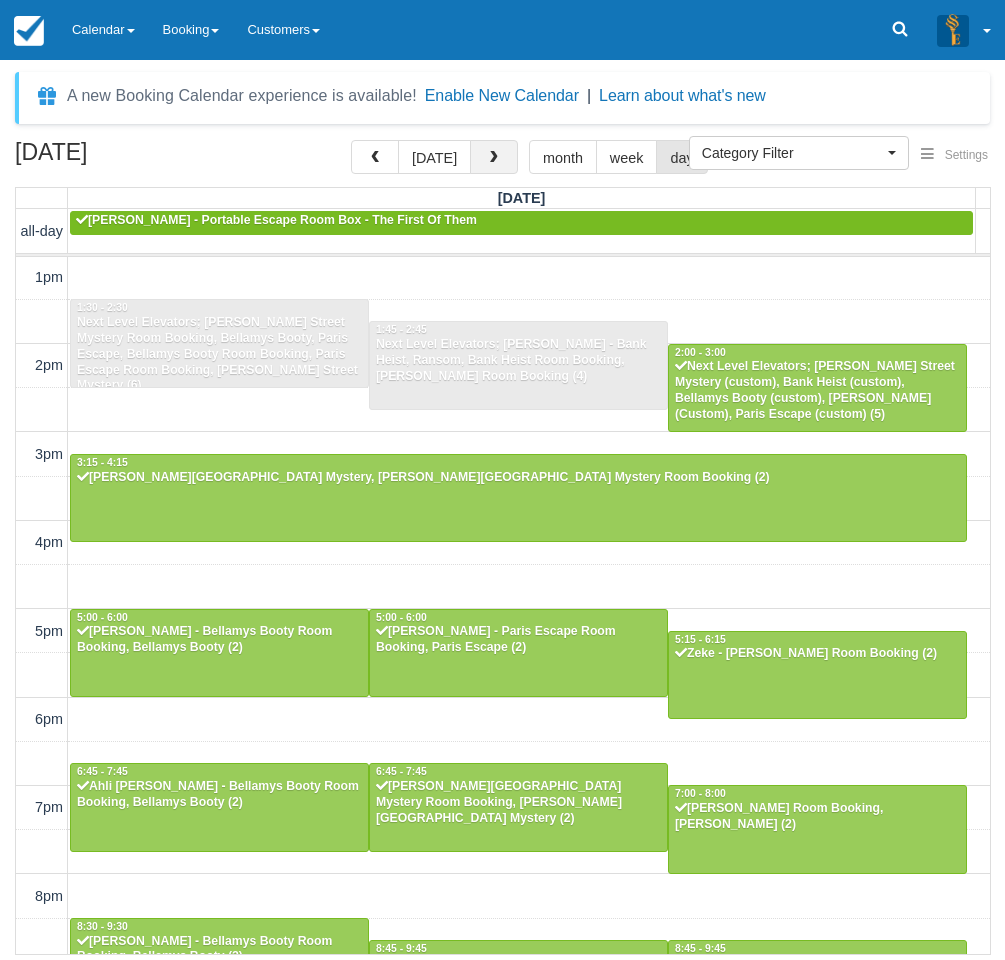 click at bounding box center [494, 158] 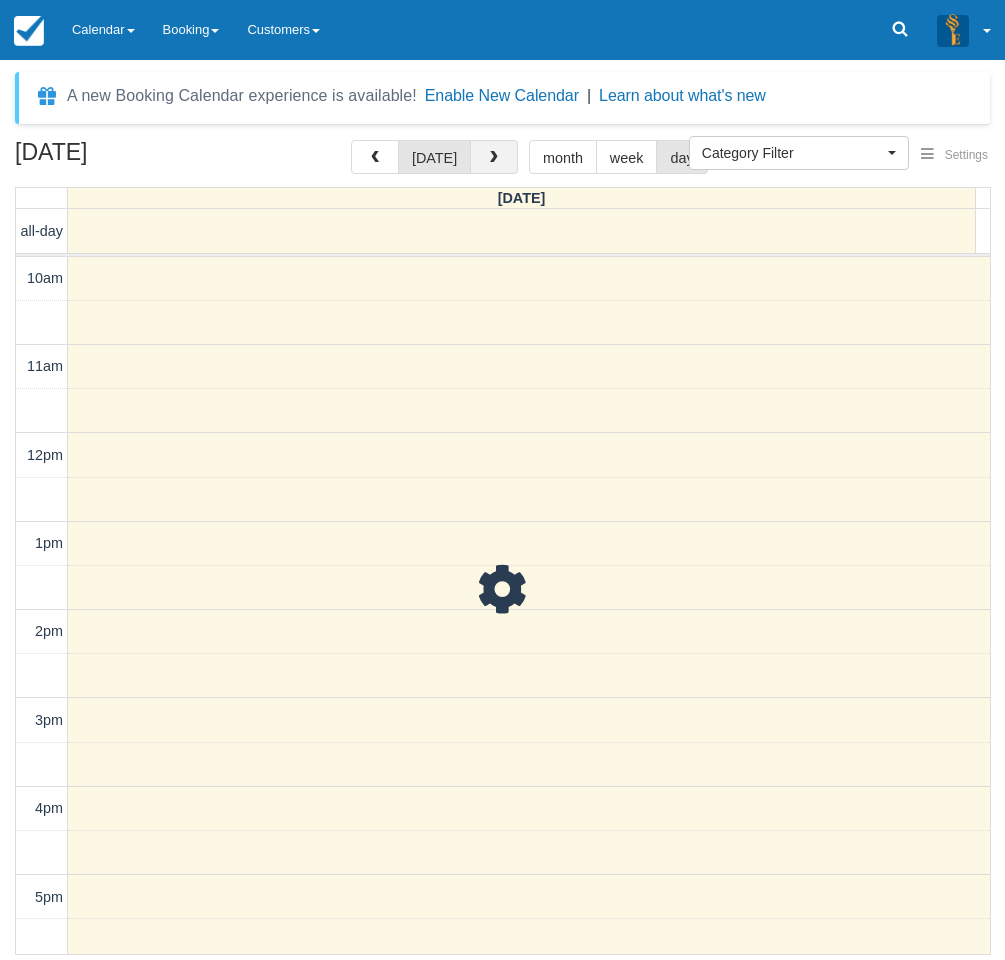 scroll, scrollTop: 266, scrollLeft: 0, axis: vertical 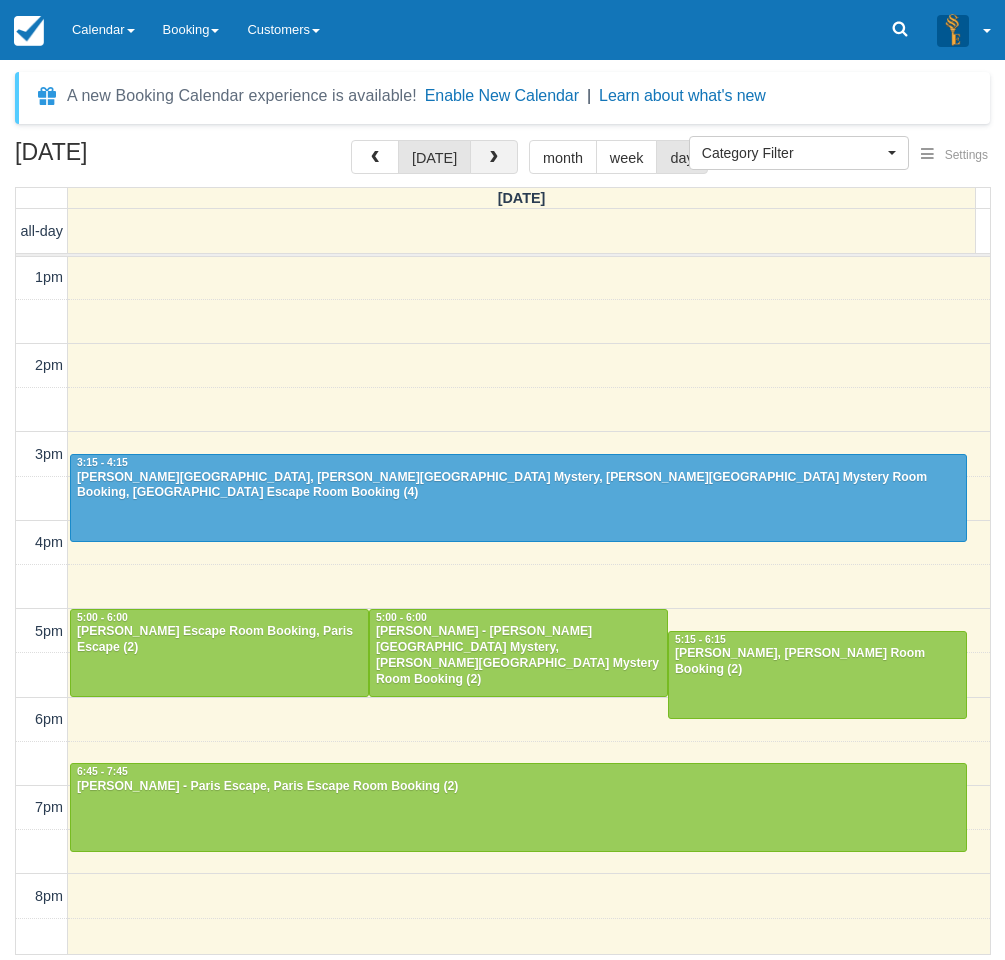 click at bounding box center [494, 158] 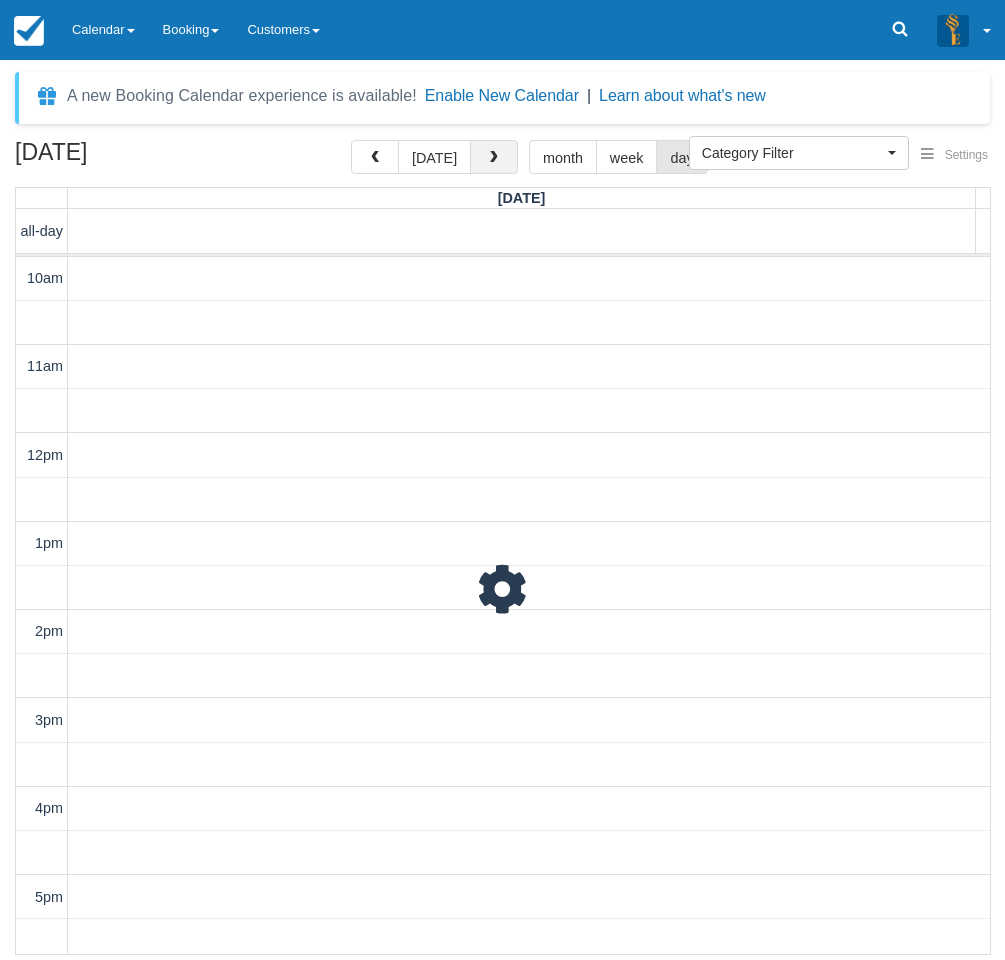 scroll, scrollTop: 266, scrollLeft: 0, axis: vertical 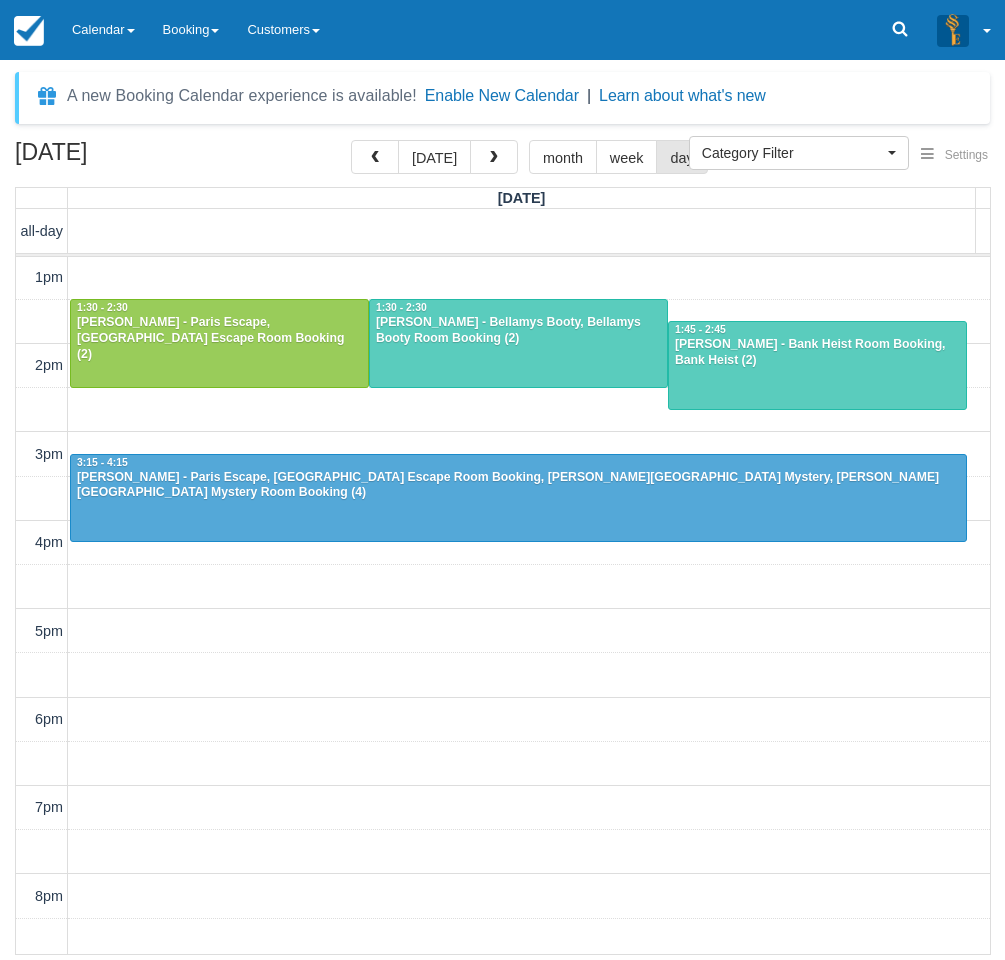 click on "10am 11am 12pm 1pm 2pm 3pm 4pm 5pm 6pm 7pm 8pm 9pm 10pm 10:00 - 11:00 Belinda Kenny - Paris Escape, Paris Escape Room Booking (2) 1:30 - 2:30 Mark Bertacco - Paris Escape, Paris Escape Room Booking (2) 1:30 - 2:30 Tina Gallico - Bellamys Booty, Bellamys Booty Room Booking (2) 1:45 - 2:45 Tina Gallico - Bank Heist Room Booking, Bank Heist (2) 3:15 - 4:15 Jessica Sutherland - Paris Escape, Paris Escape Room Booking, Baker Street Mystery, Baker Street Mystery Room Booking (4)" at bounding box center [503, 543] 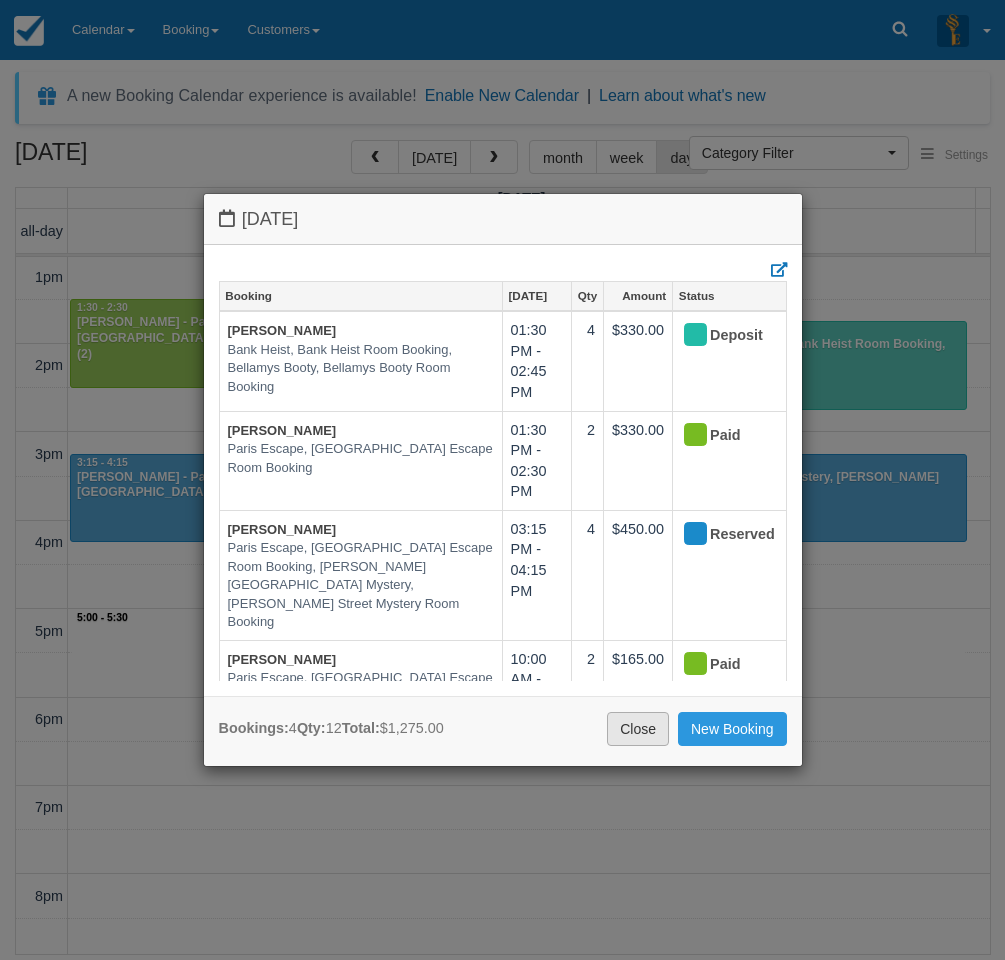 click on "Close" at bounding box center [638, 729] 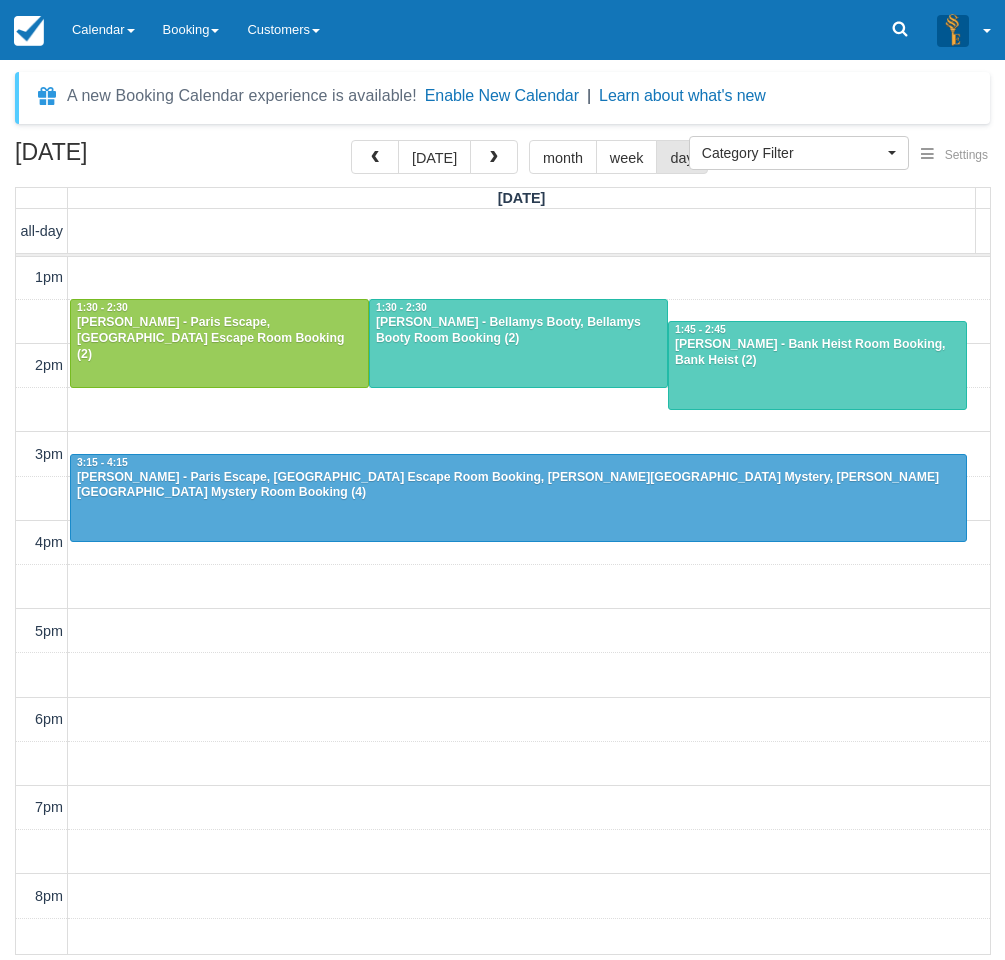 scroll, scrollTop: 0, scrollLeft: 0, axis: both 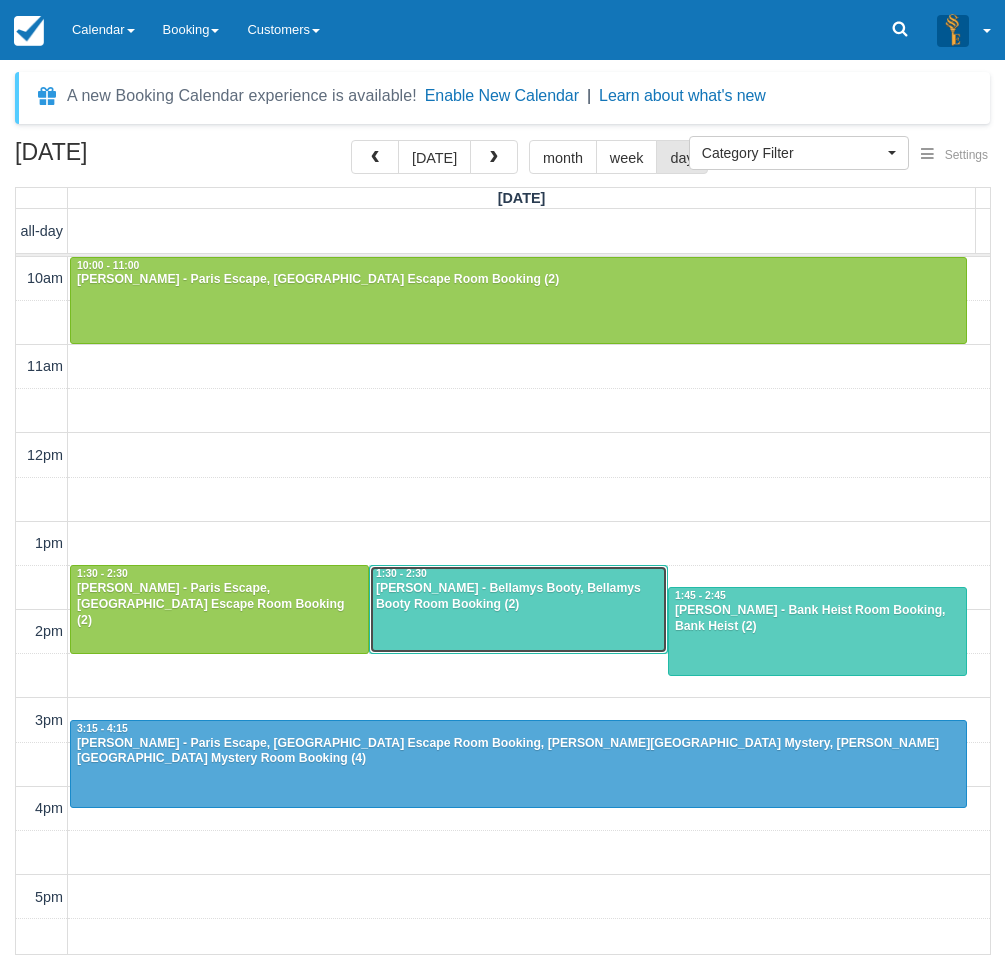 click at bounding box center (518, 609) 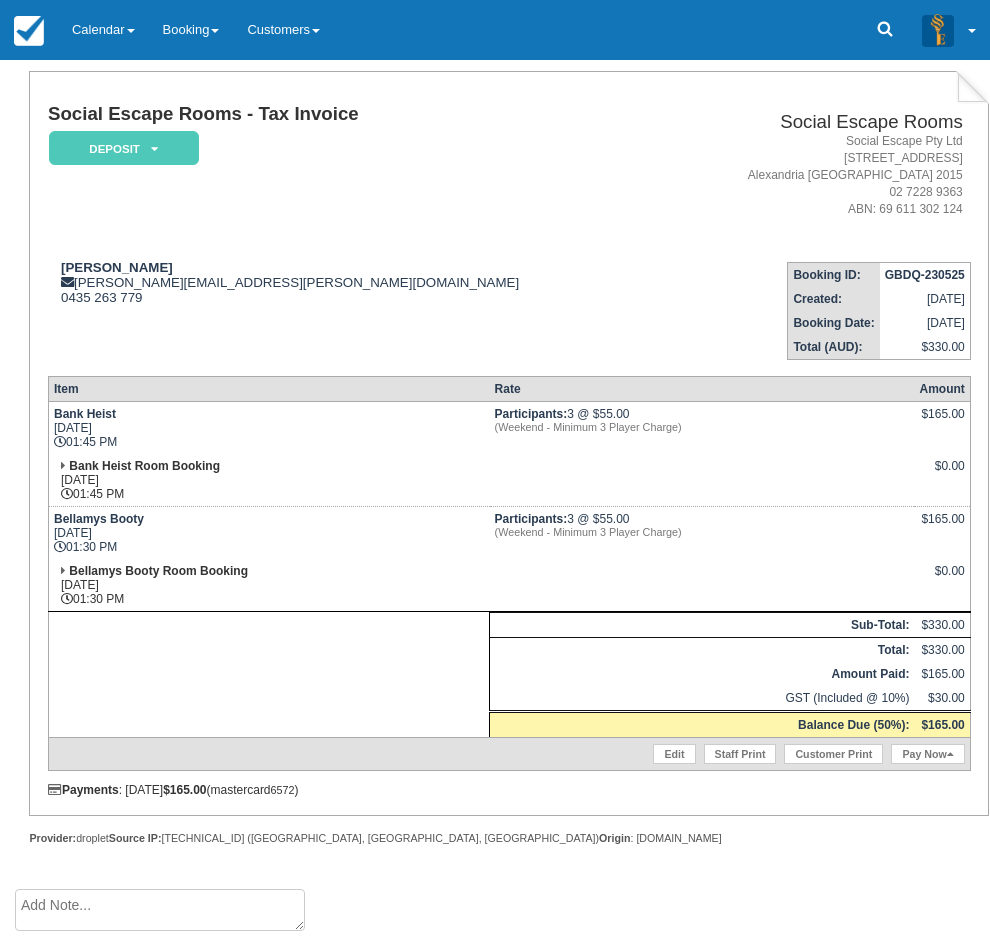 scroll, scrollTop: 600, scrollLeft: 0, axis: vertical 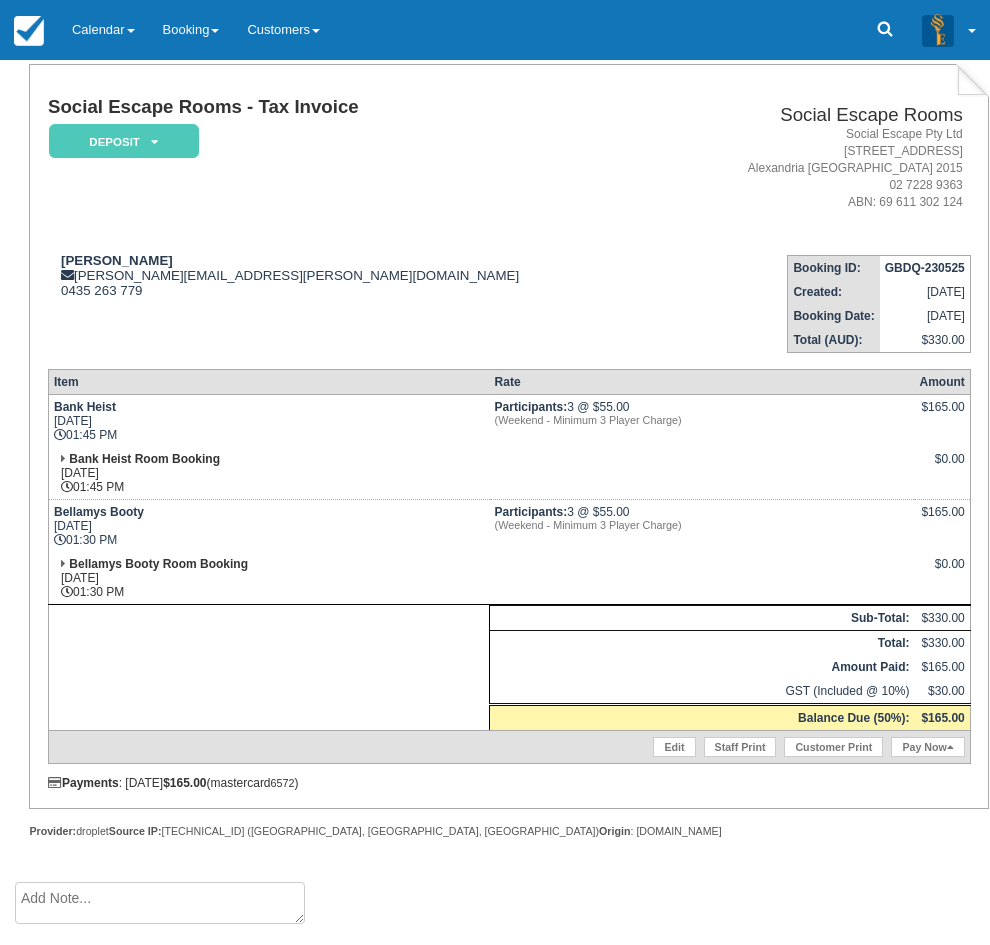click on "[DATE] Mon Tue Wed Thu Fri Sat Sun
30
1
2
3
4
5
6
7
8
9
10
11
12
13
14
15
16
17
18
19
20
21
22
23
24
25
26
27
28
29
30
31
1
2
3" at bounding box center (495, -300) 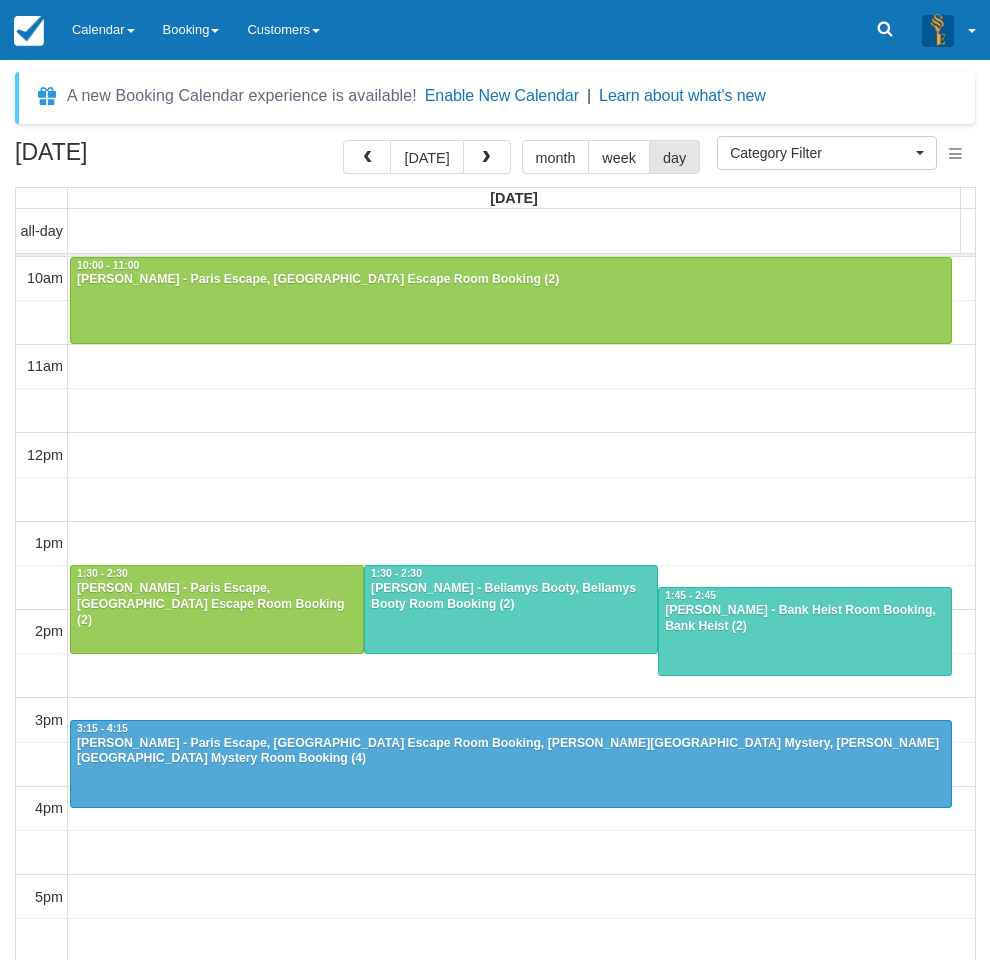 select 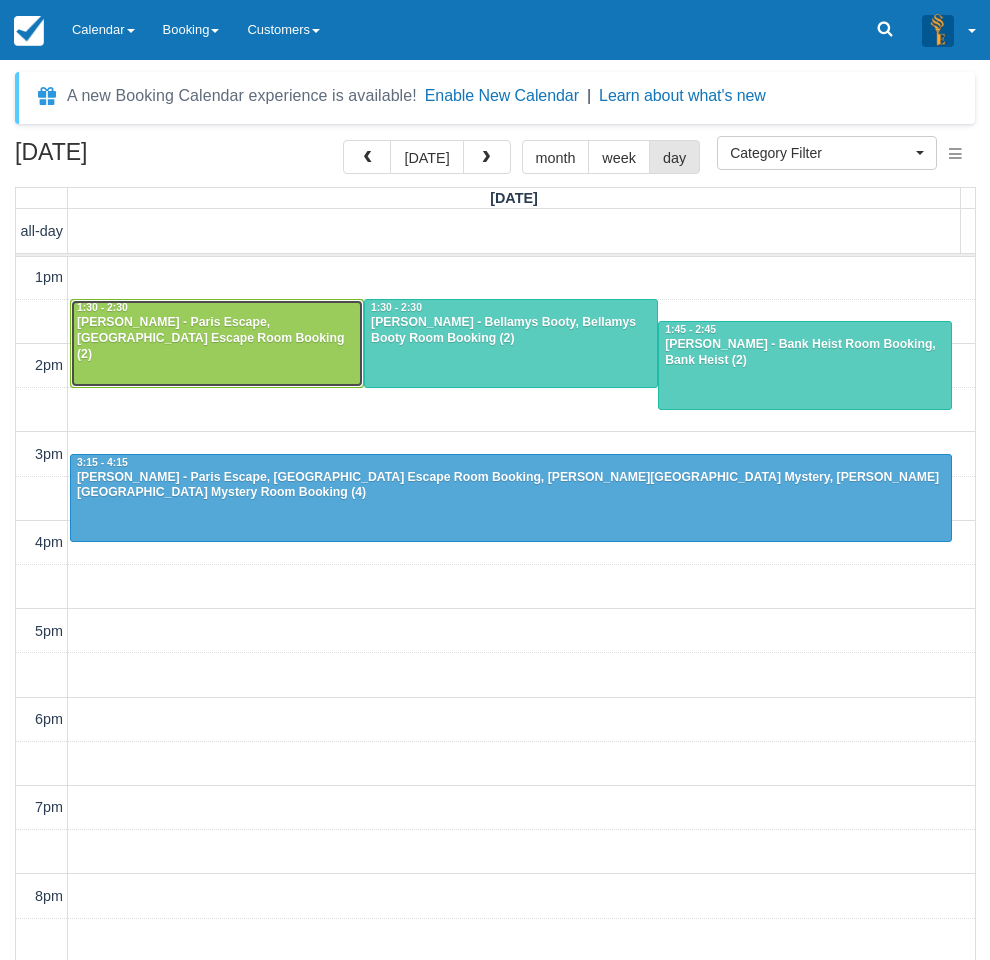 click at bounding box center [217, 343] 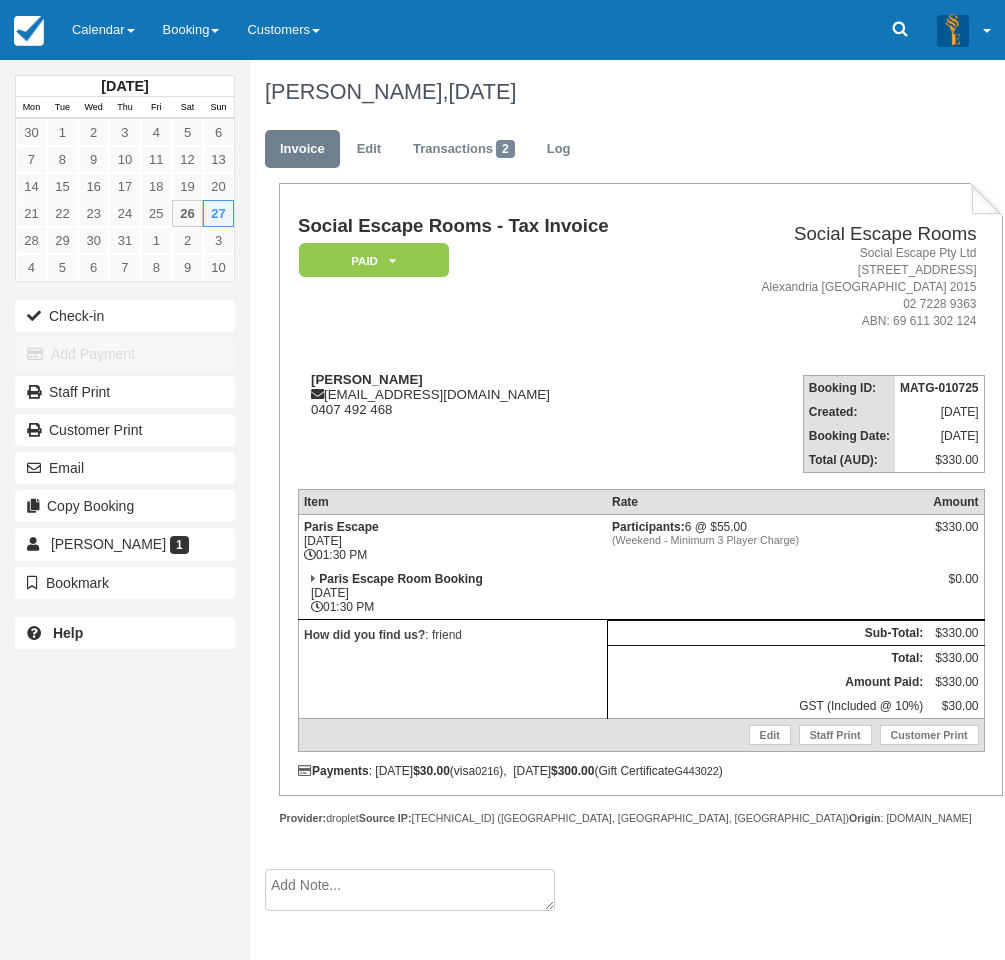 scroll, scrollTop: 0, scrollLeft: 0, axis: both 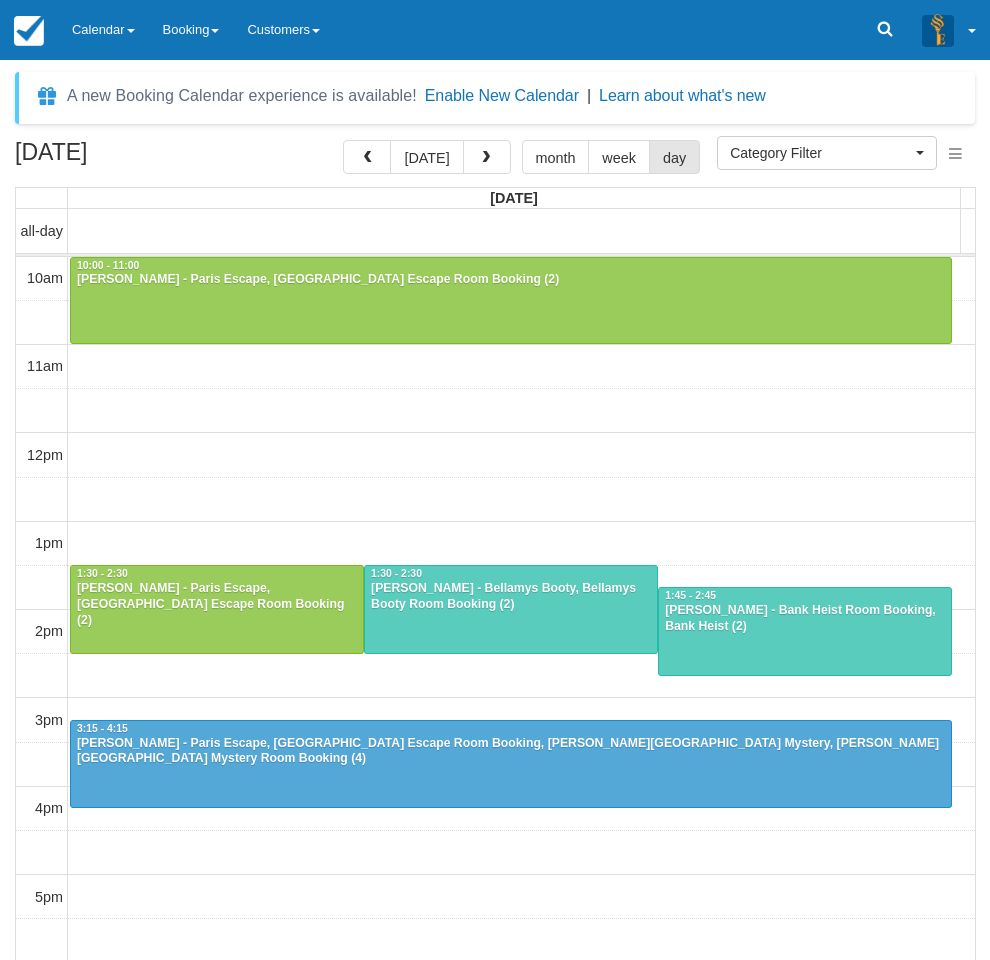 select 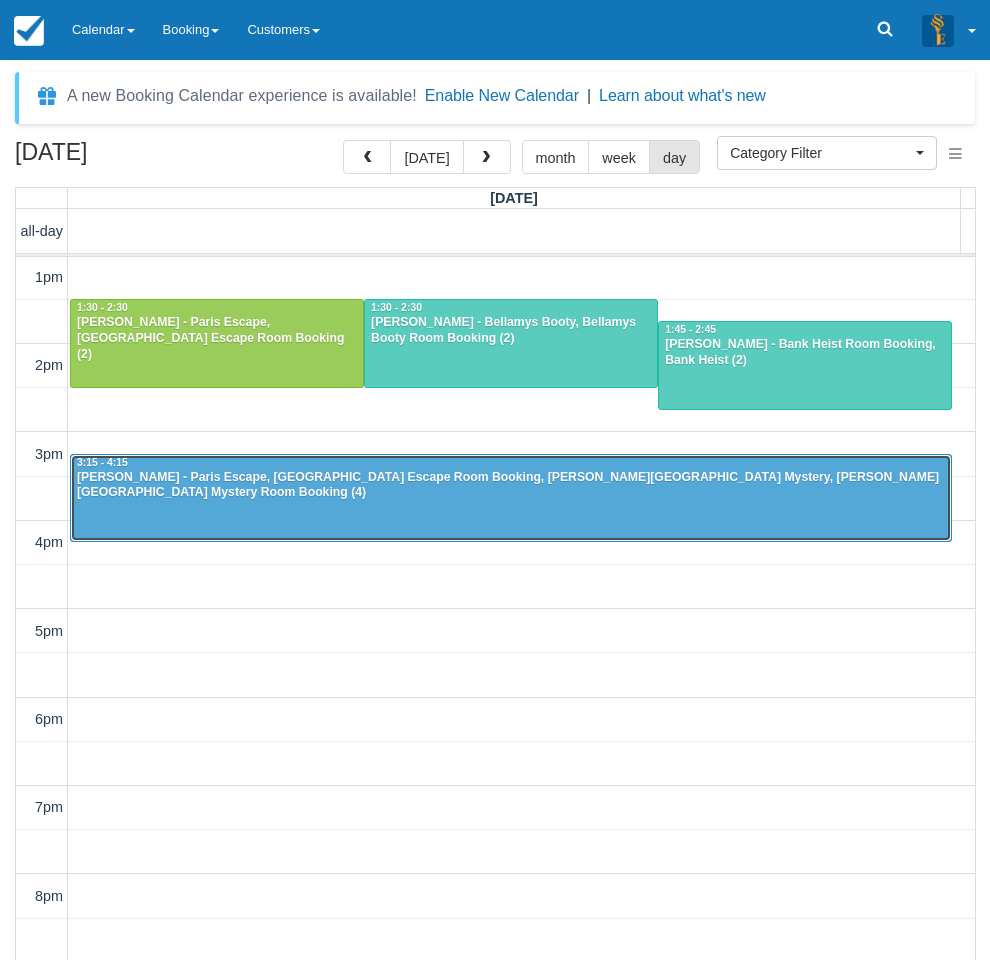 click at bounding box center [511, 498] 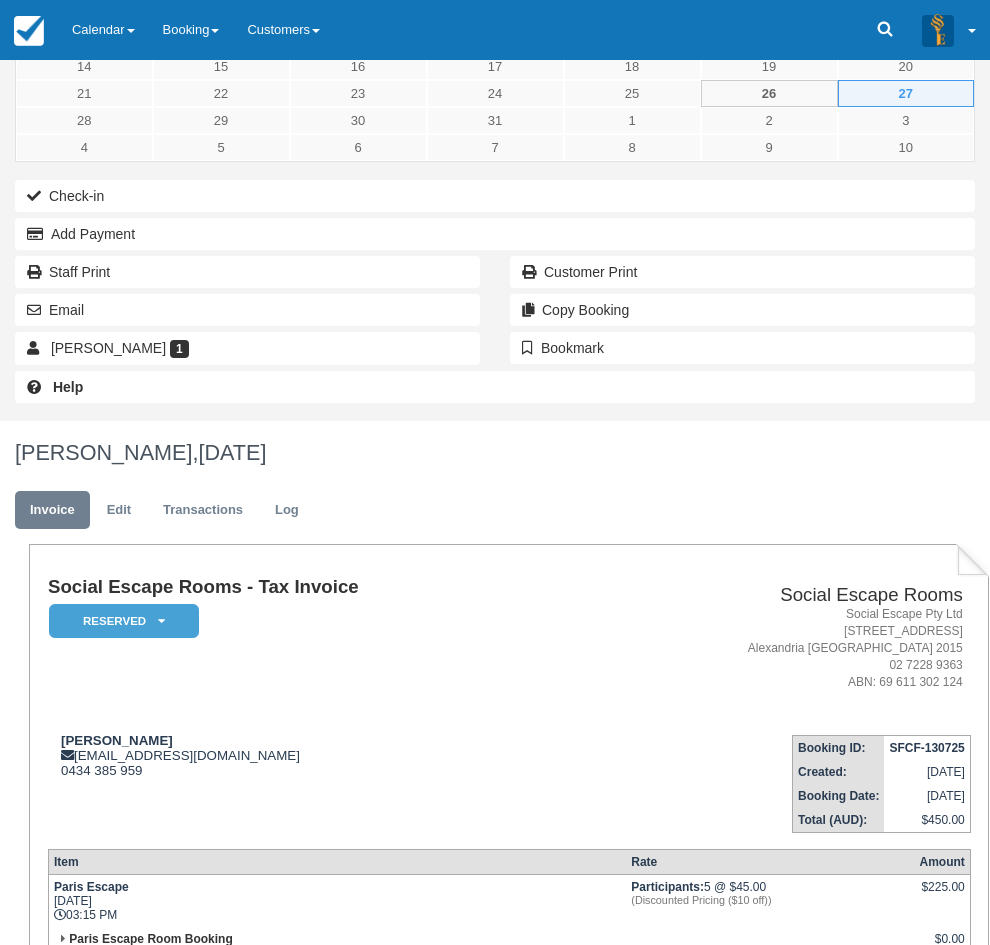 scroll, scrollTop: 220, scrollLeft: 0, axis: vertical 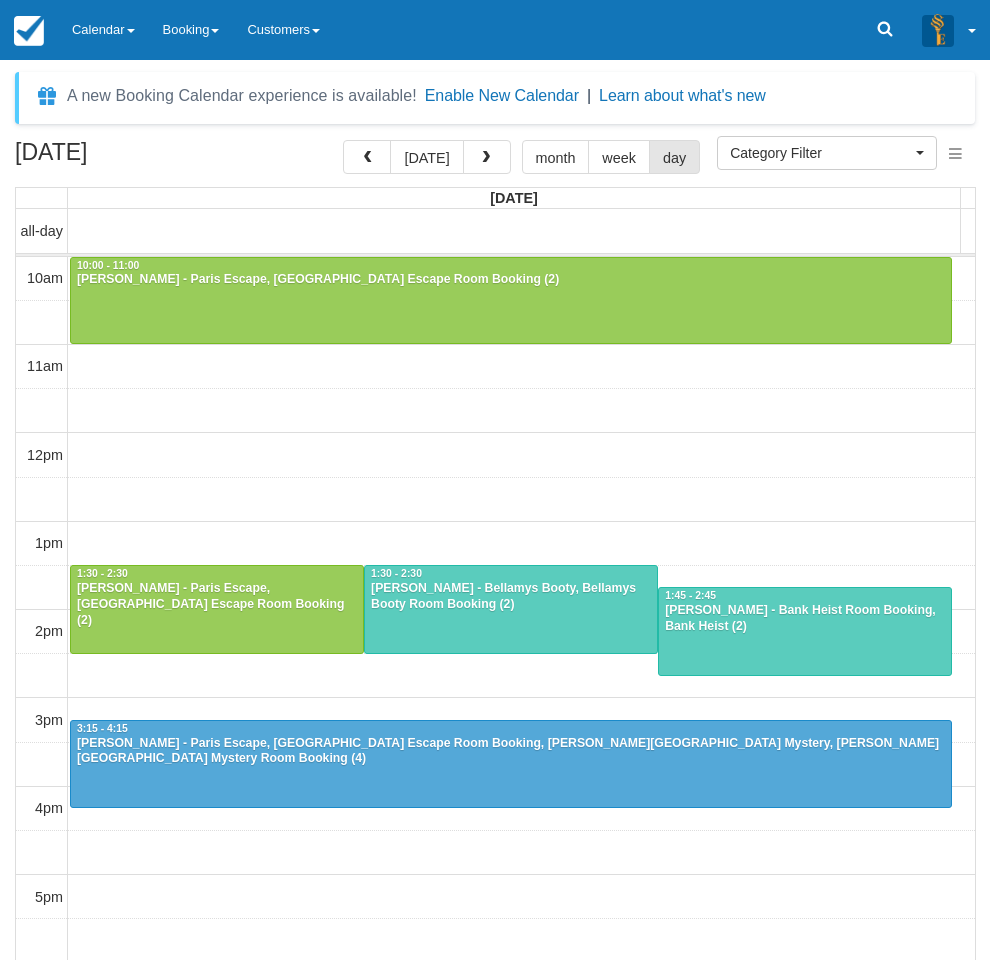 select 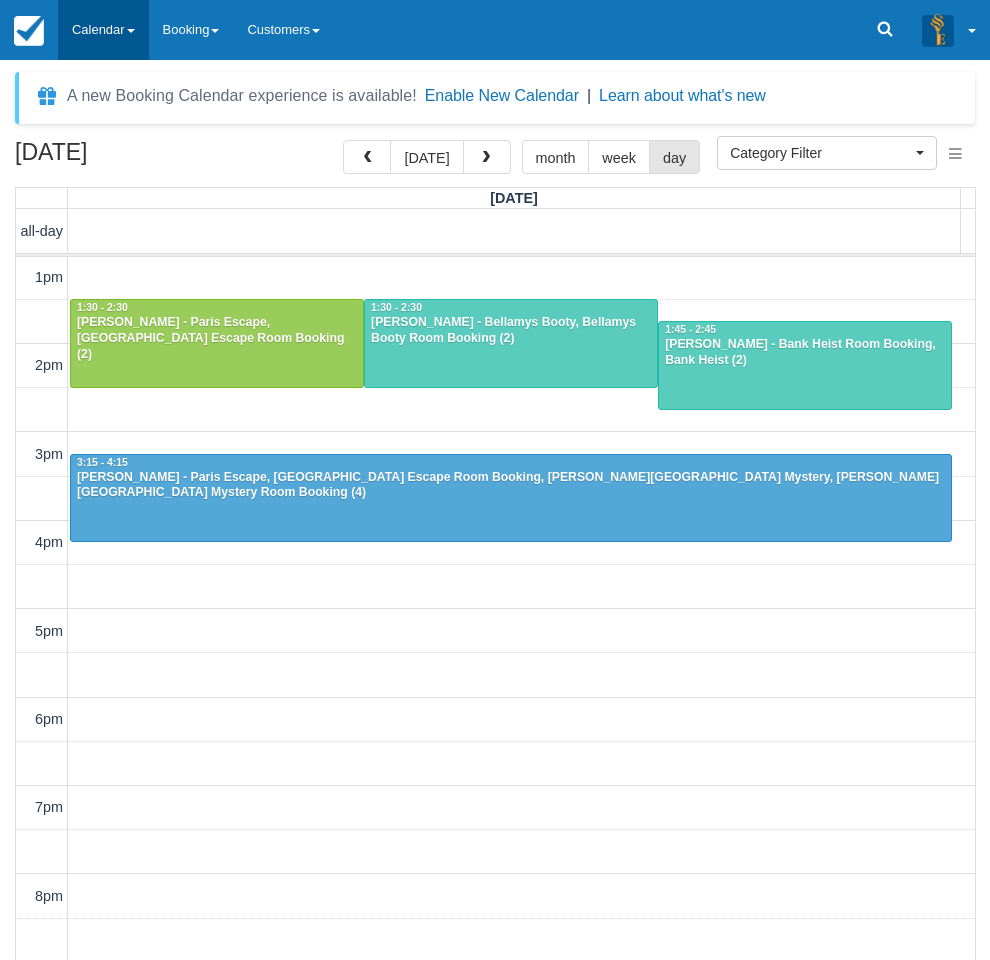 click on "Calendar" at bounding box center (103, 30) 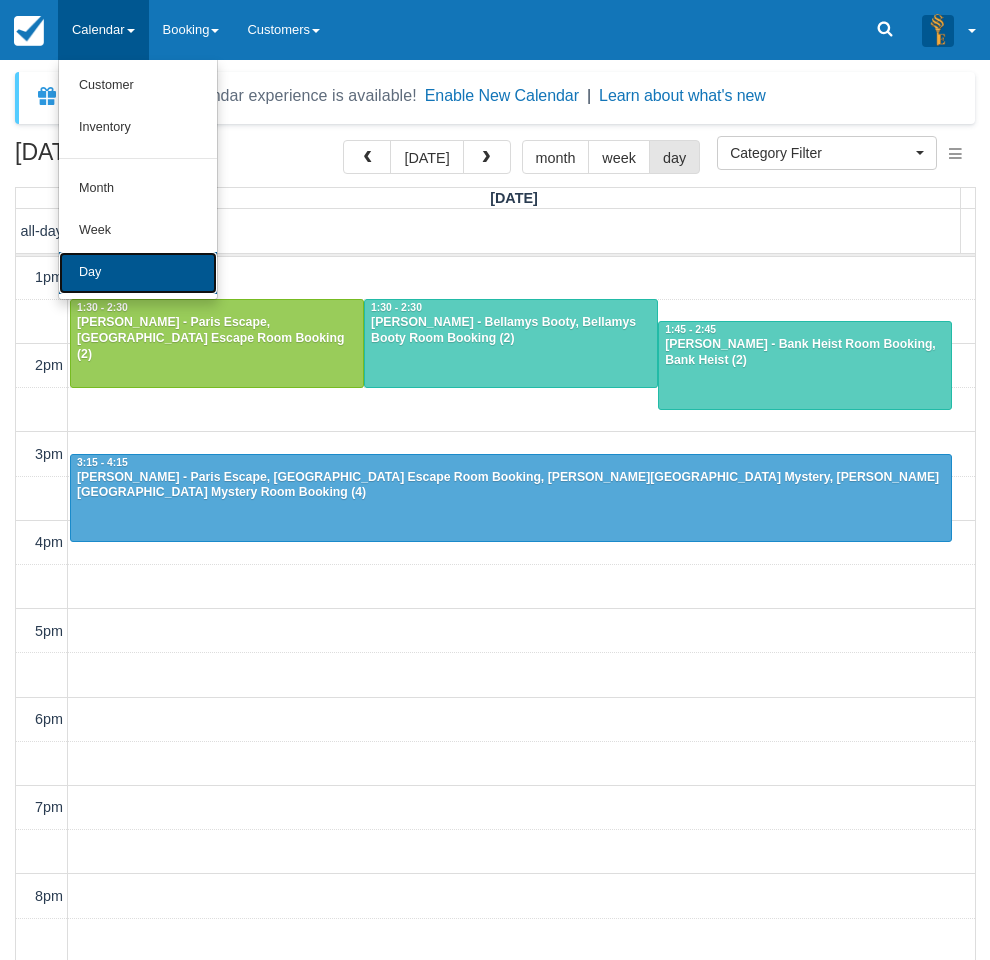 click on "Day" at bounding box center (138, 273) 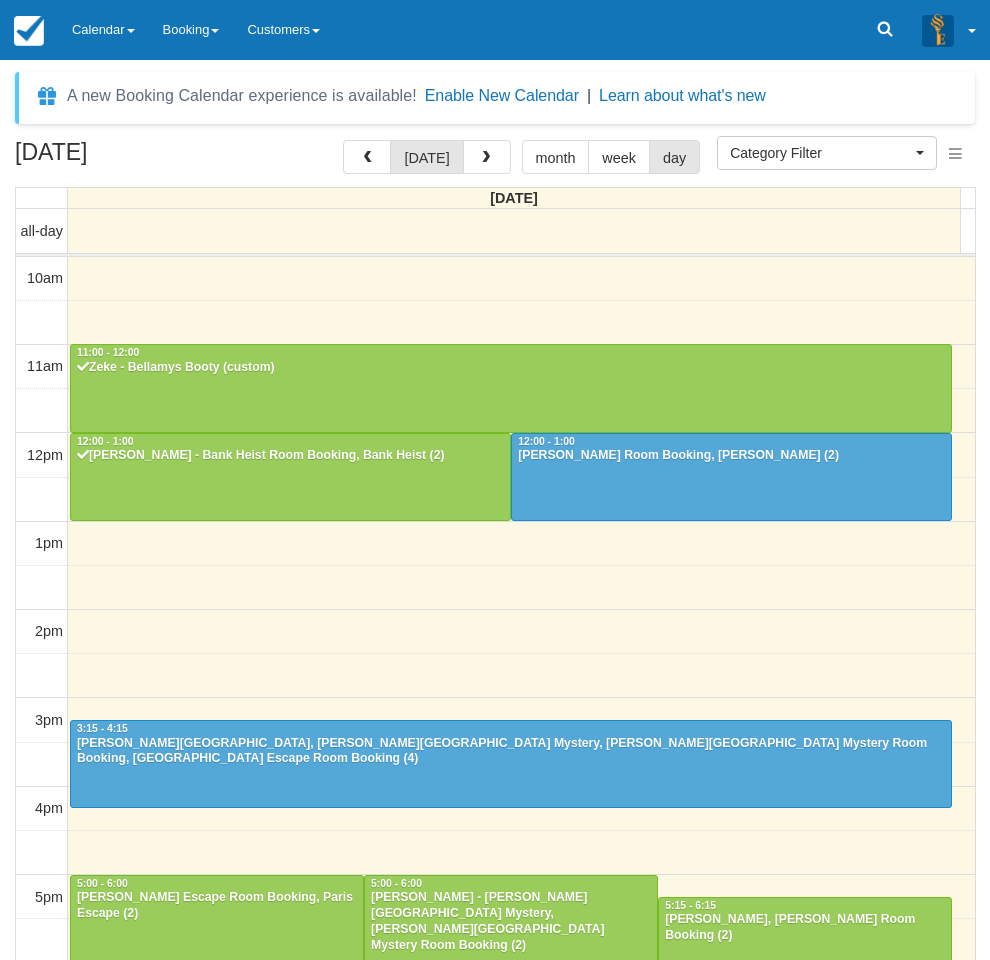 select 